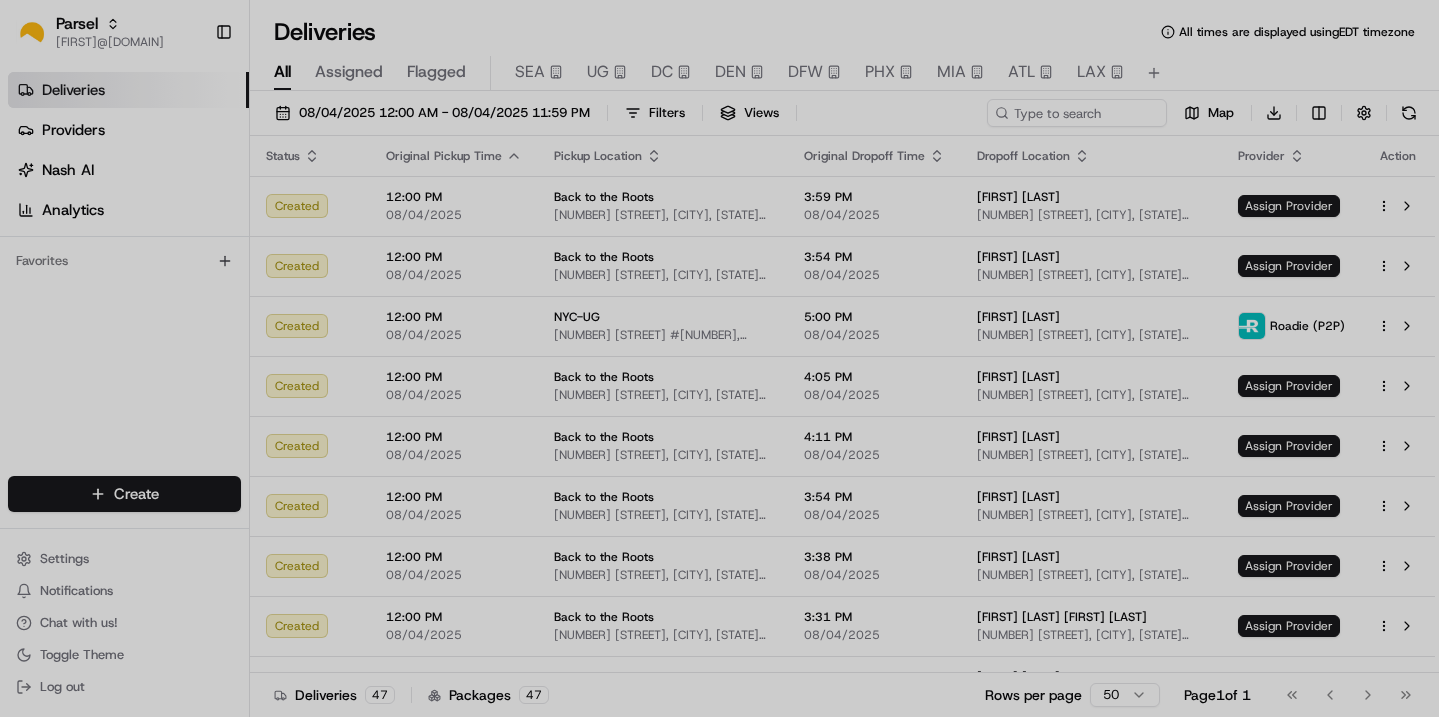 scroll, scrollTop: 0, scrollLeft: 0, axis: both 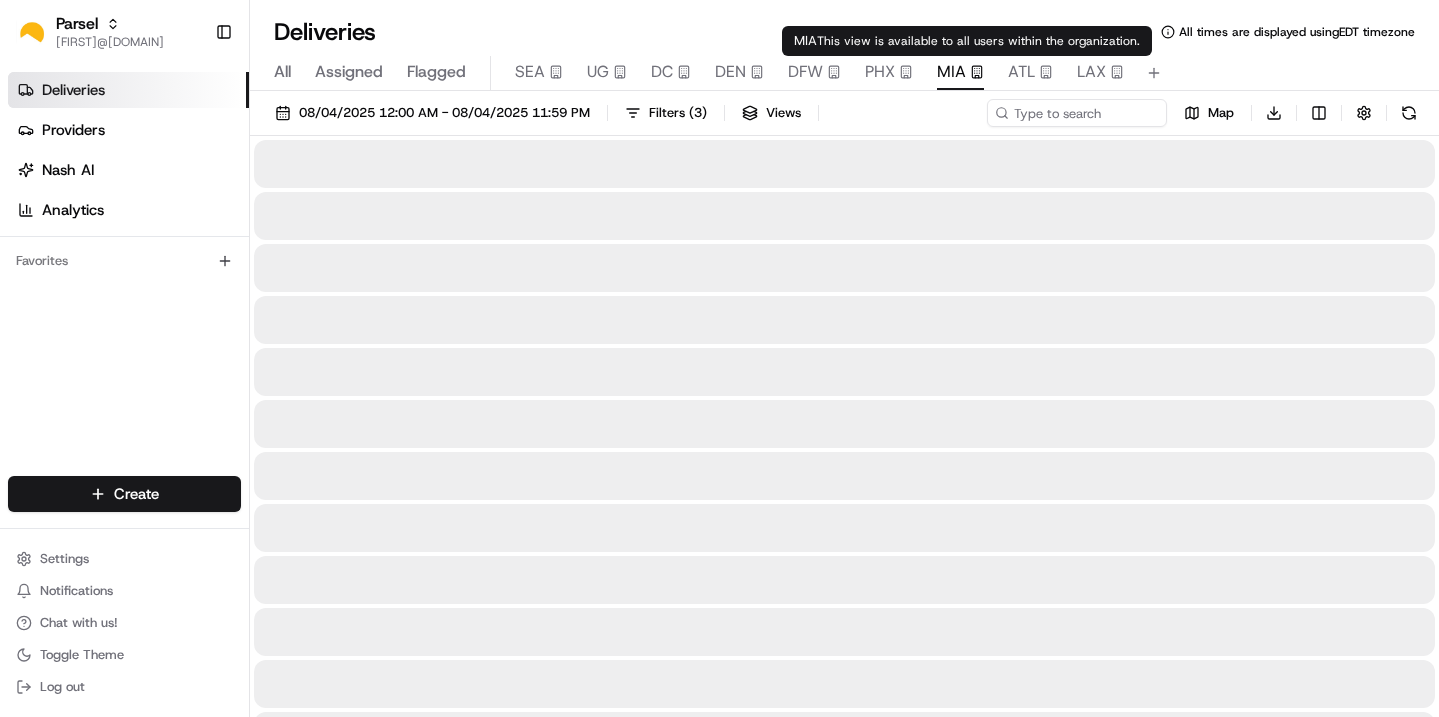click on "MIA" at bounding box center [951, 72] 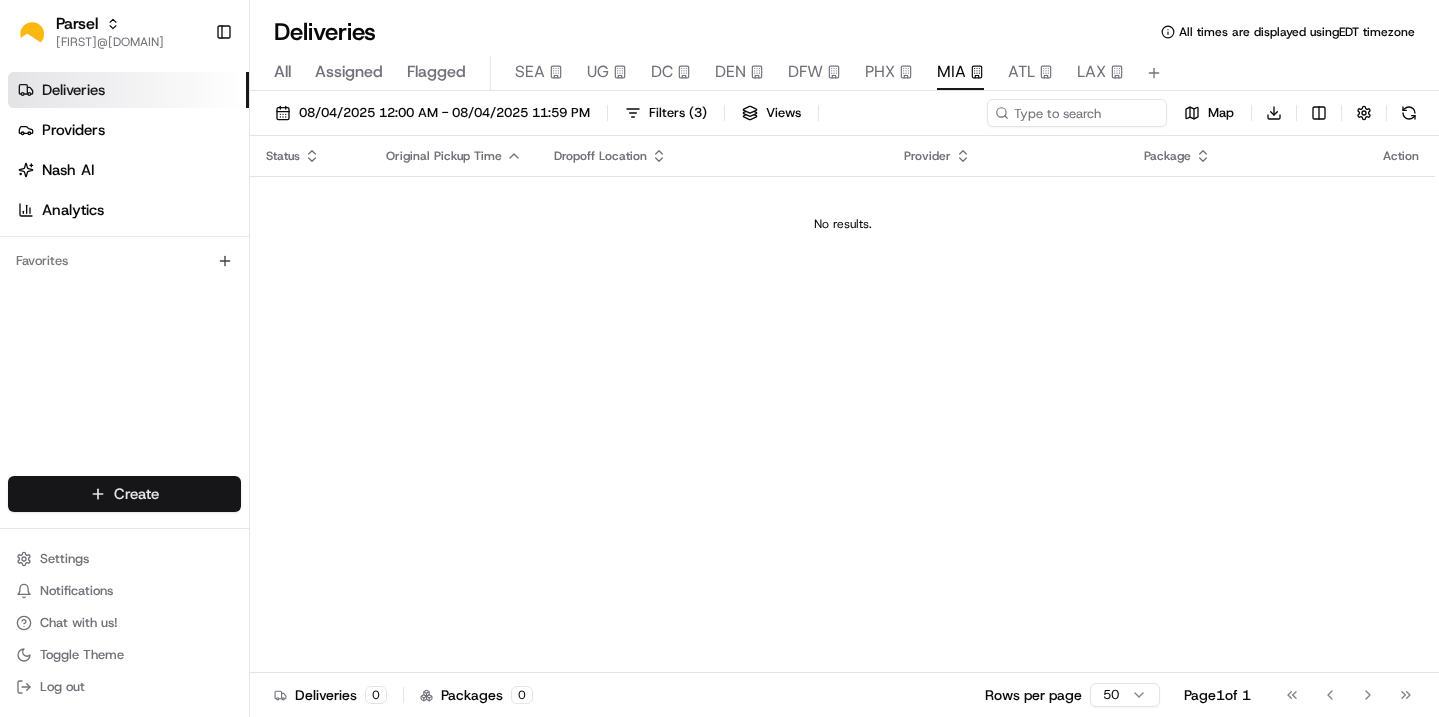 click on "Parsel [FIRST]@[DOMAIN] Toggle Sidebar Deliveries Providers Nash AI Analytics Favorites Main Menu Members & Organization Organization Users Roles Preferences Customization Tracking Orchestration Automations Dispatch Strategy Locations Pickup Locations Dropoff Locations Billing Billing Refund Requests Integrations Notification Triggers Webhooks API Keys Request Logs Create Settings Notifications Chat with us! Toggle Theme Log out Deliveries All times are displayed using EDT timezone All Assigned Flagged SEA UG DC DEN DFW PHX MIA ATL LAX 08/04/2025 12:00 AM - 08/04/2025 11:59 PM Filters ( 3 ) Views Map Download Status Original Pickup Time Dropoff Location Provider Package Action No results. Deliveries 0 Packages 0 Rows per page 50 Page 1 of 1 Go to first page Go to previous page Go to next page Go to last page Create Create" at bounding box center (719, 358) 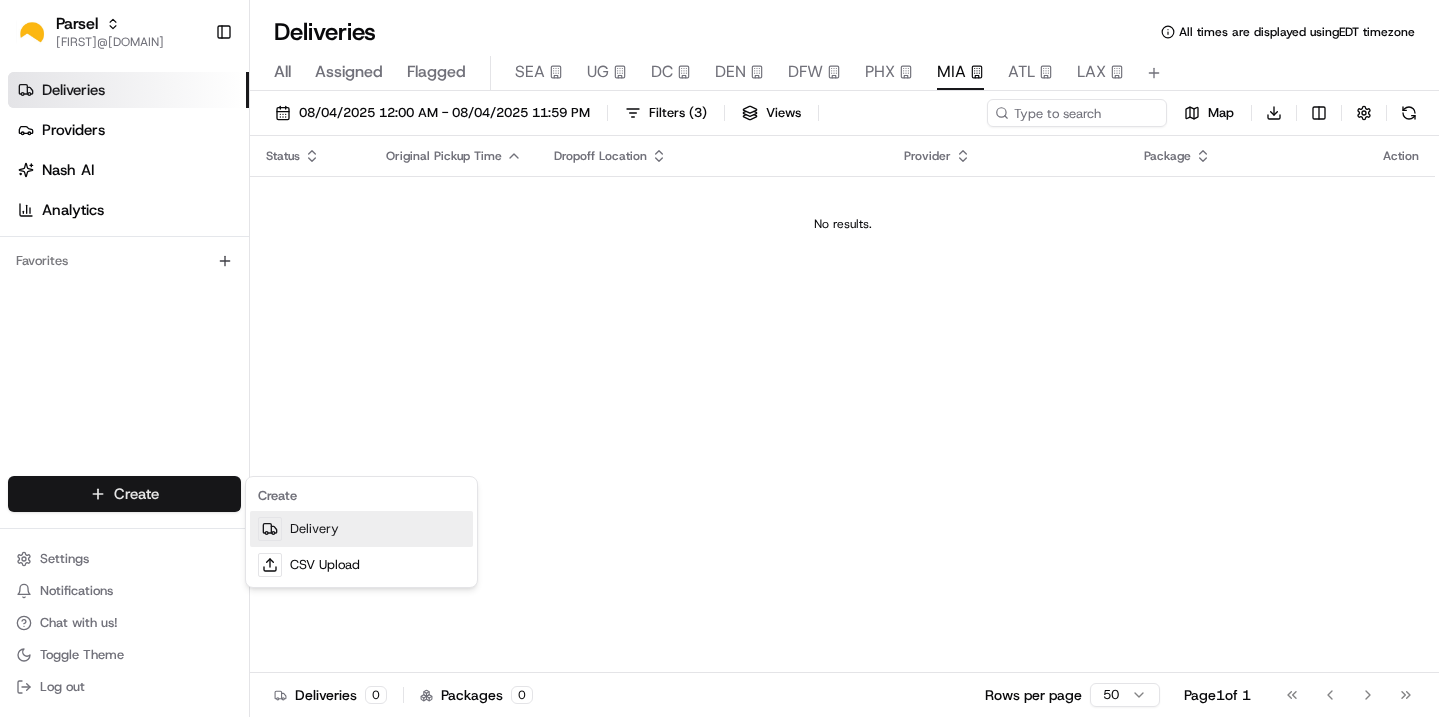 click on "Delivery" at bounding box center [361, 529] 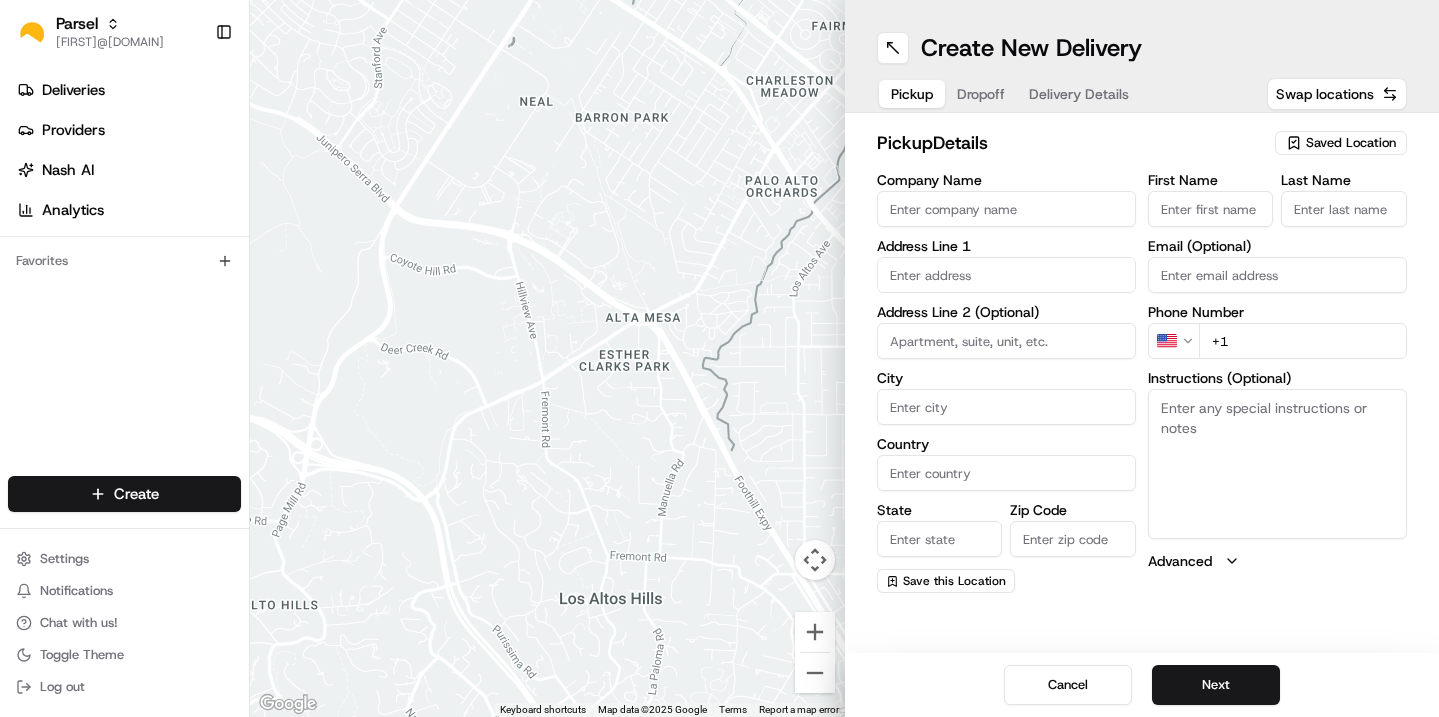 click on "Company Name" at bounding box center [1006, 209] 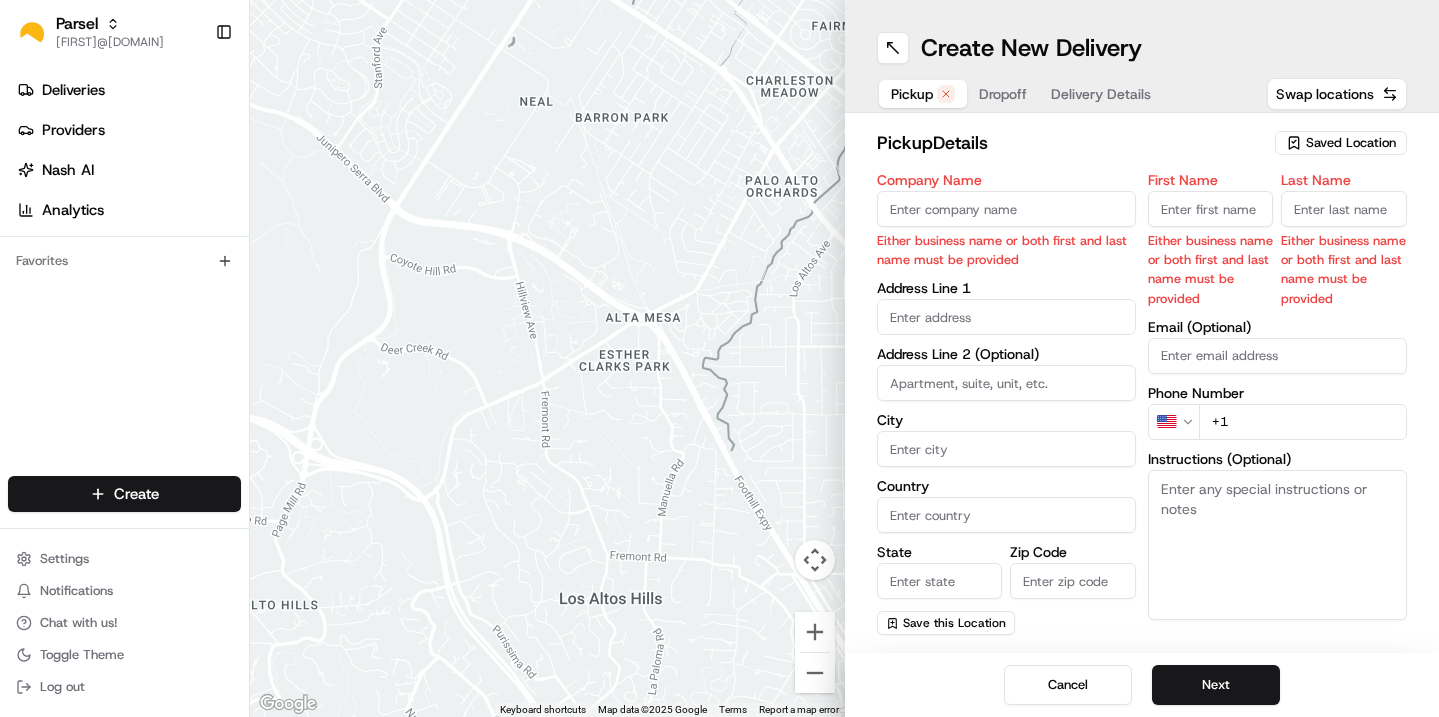 click on "Saved Location" at bounding box center [1351, 143] 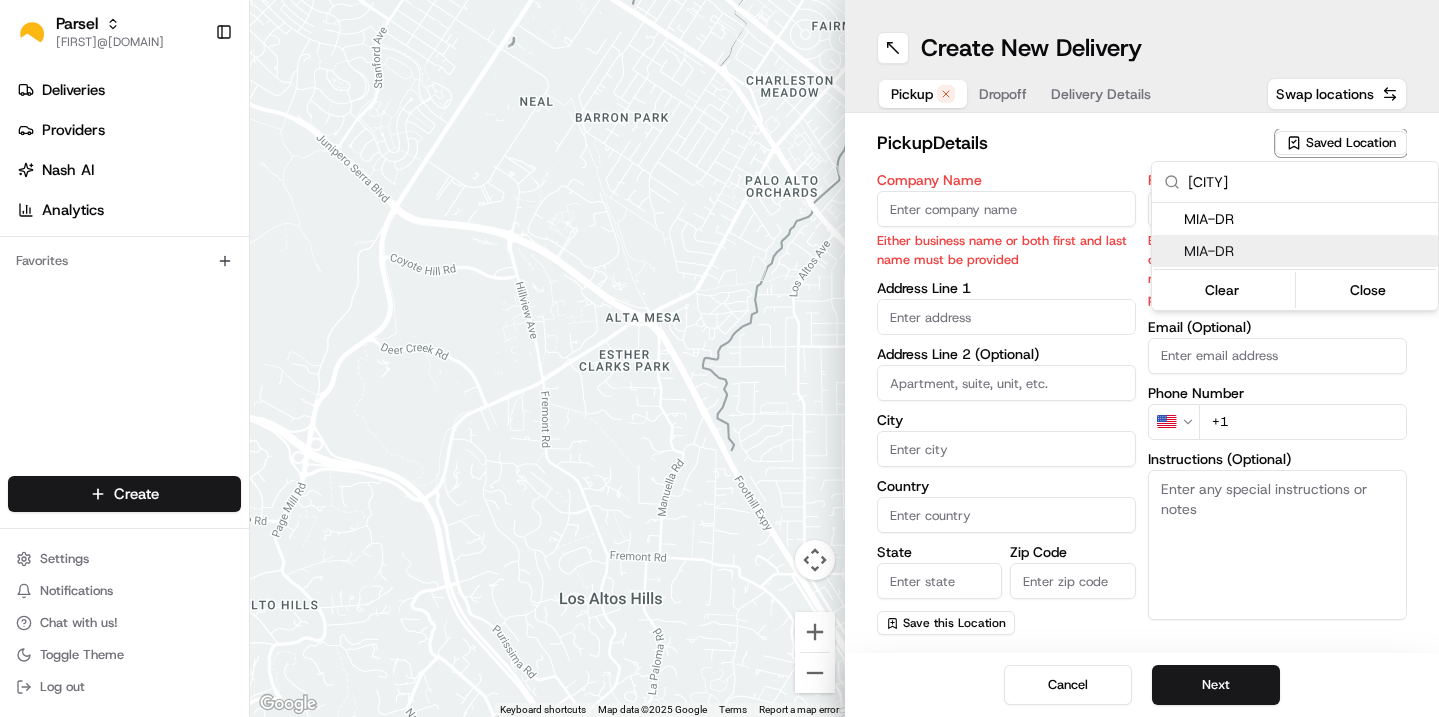 type on "[CITY]" 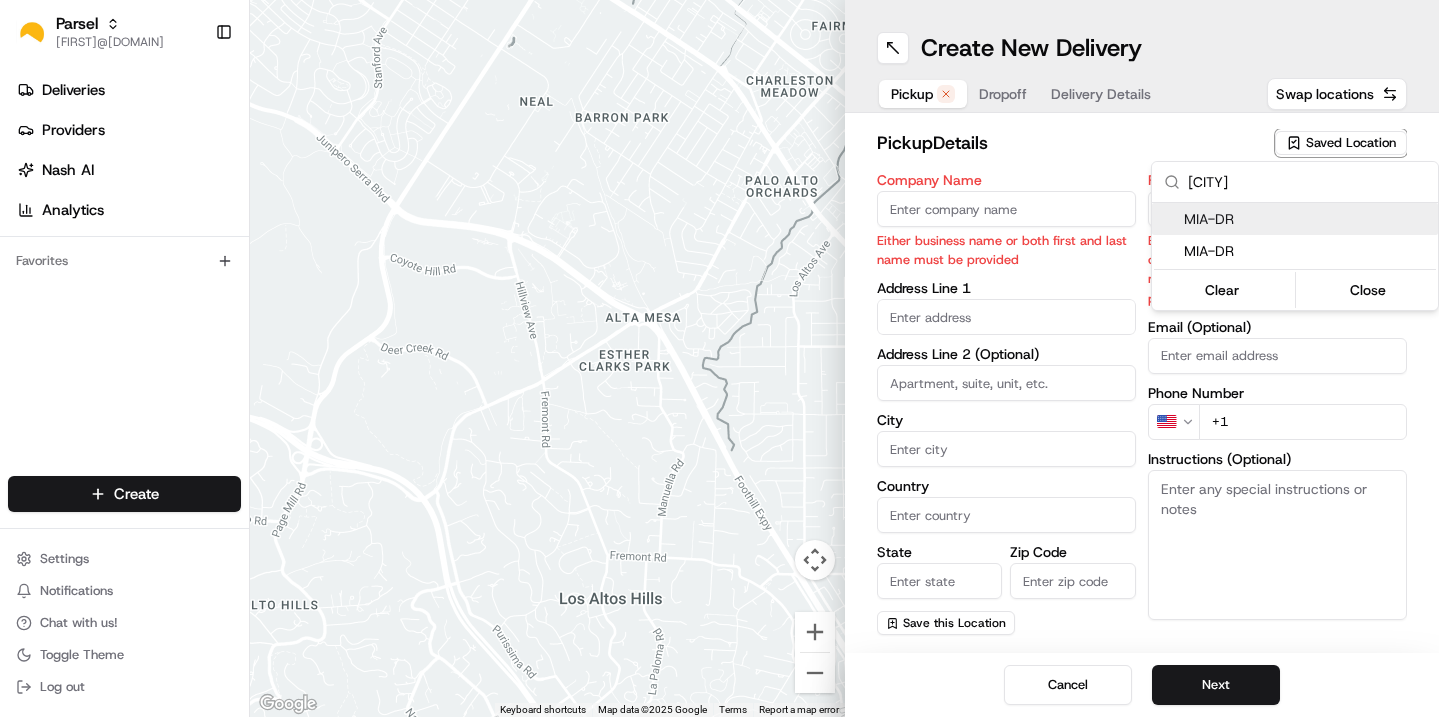 click on "MIA-DR" at bounding box center (1307, 219) 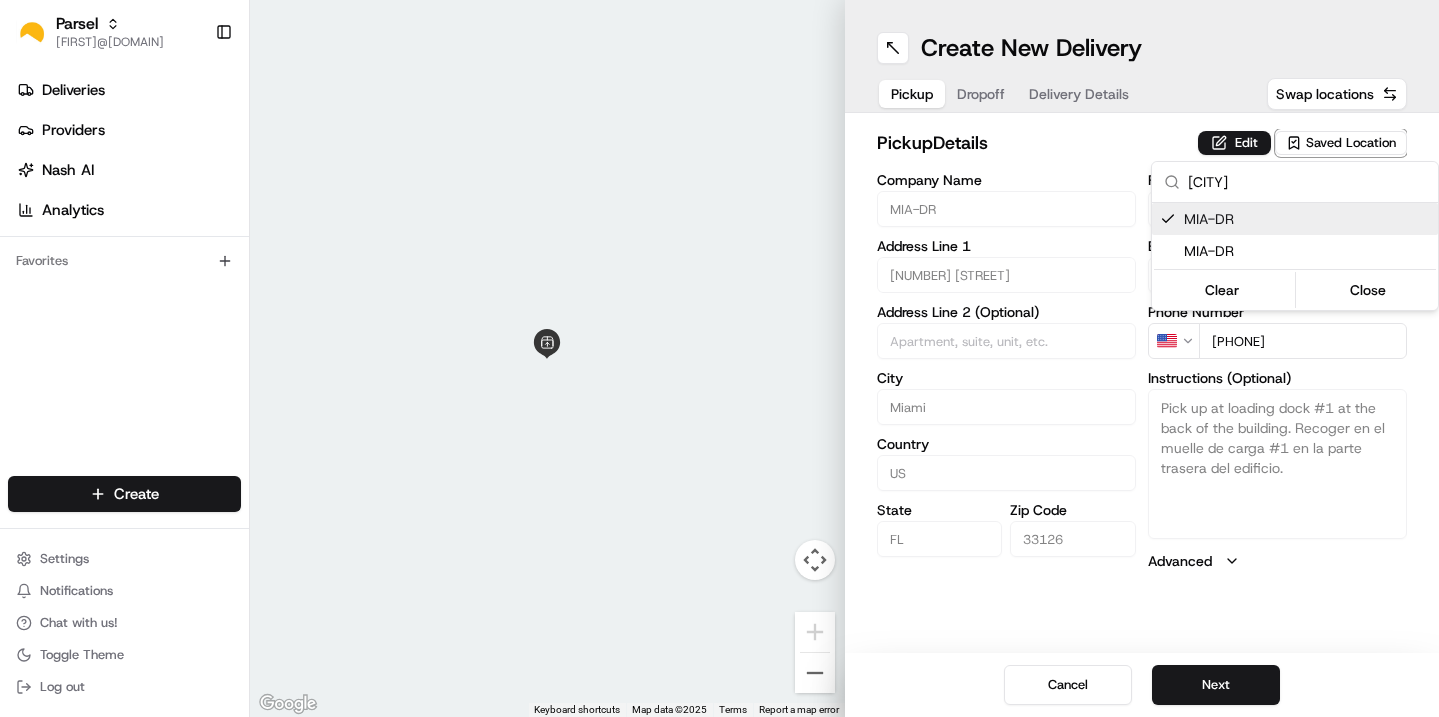 click on "Parsel [FIRST]@[DOMAIN] Toggle Sidebar Deliveries Providers Nash AI Analytics Favorites Main Menu Members & Organization Organization Users Roles Preferences Customization Tracking Orchestration Automations Dispatch Strategy Locations Pickup Locations Dropoff Locations Billing Billing Refund Requests Integrations Notification Triggers Webhooks API Keys Request Logs Create Settings Notifications Chat with us! Toggle Theme Log out ← Move left → Move right ↑ Move up ↓ Move down + Zoom in - Zoom out Home Jump left by 75% End Jump right by 75% Page Up Jump up by 75% Page Down Jump down by 75% Keyboard shortcuts Map Data Map data ©2025 Map data ©2025 2 m Click to toggle between metric and imperial units Terms Report a map error Create New Delivery Pickup Dropoff Delivery Details Swap locations pickup Details Edit Saved Location Company Name MIA-DR Address Line 1 [NUMBER] [STREET] Address Line 2 (Optional) City [CITY] Country US State [STATE] Zip Code [POSTAL_CODE] First Name [FIRST]" at bounding box center [719, 358] 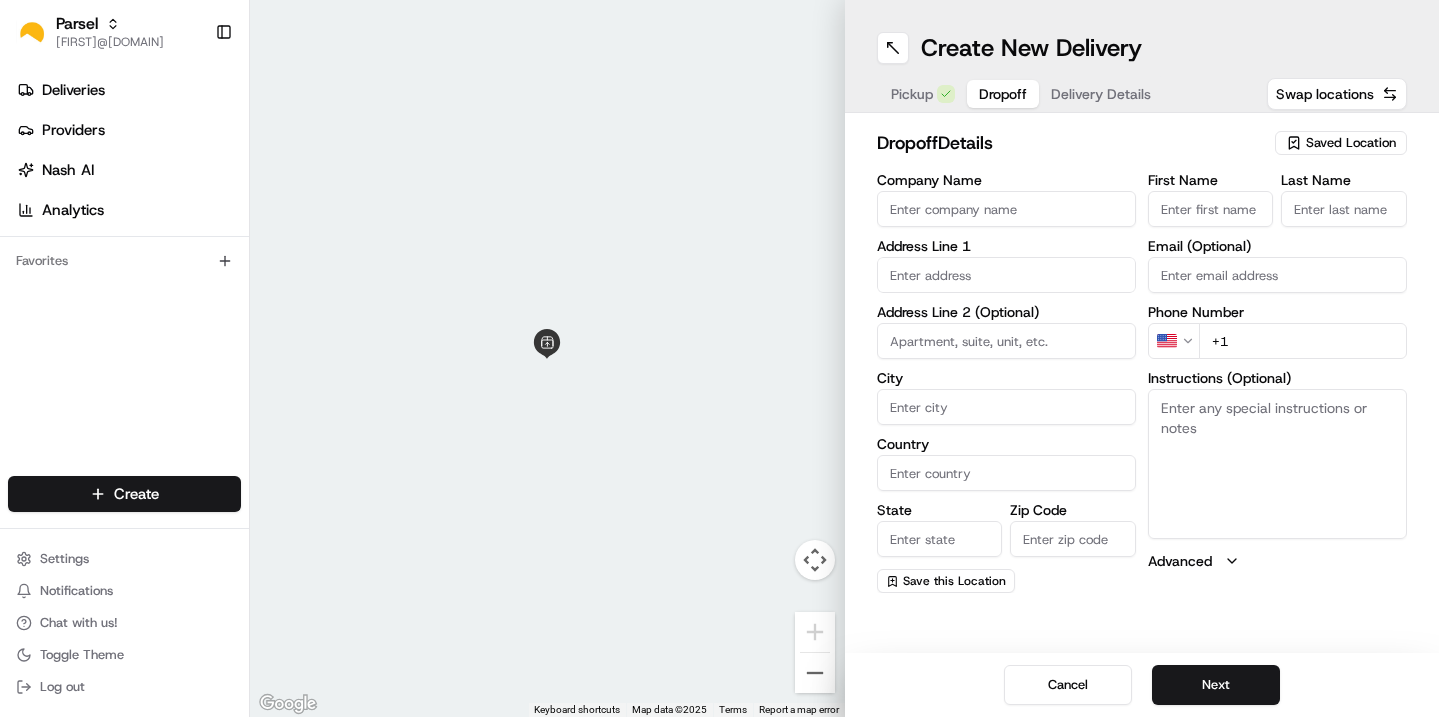 click on "Dropoff" at bounding box center [1003, 94] 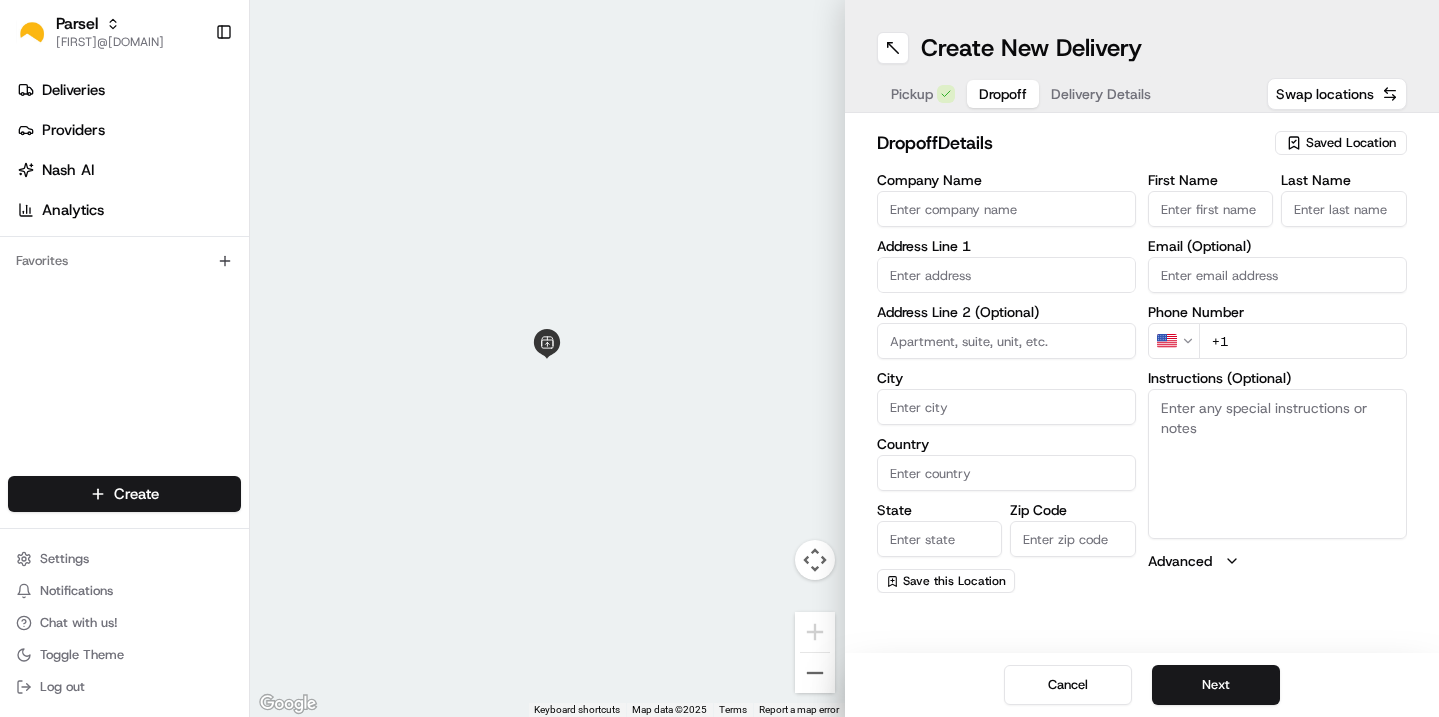 click on "Saved Location" at bounding box center (1351, 143) 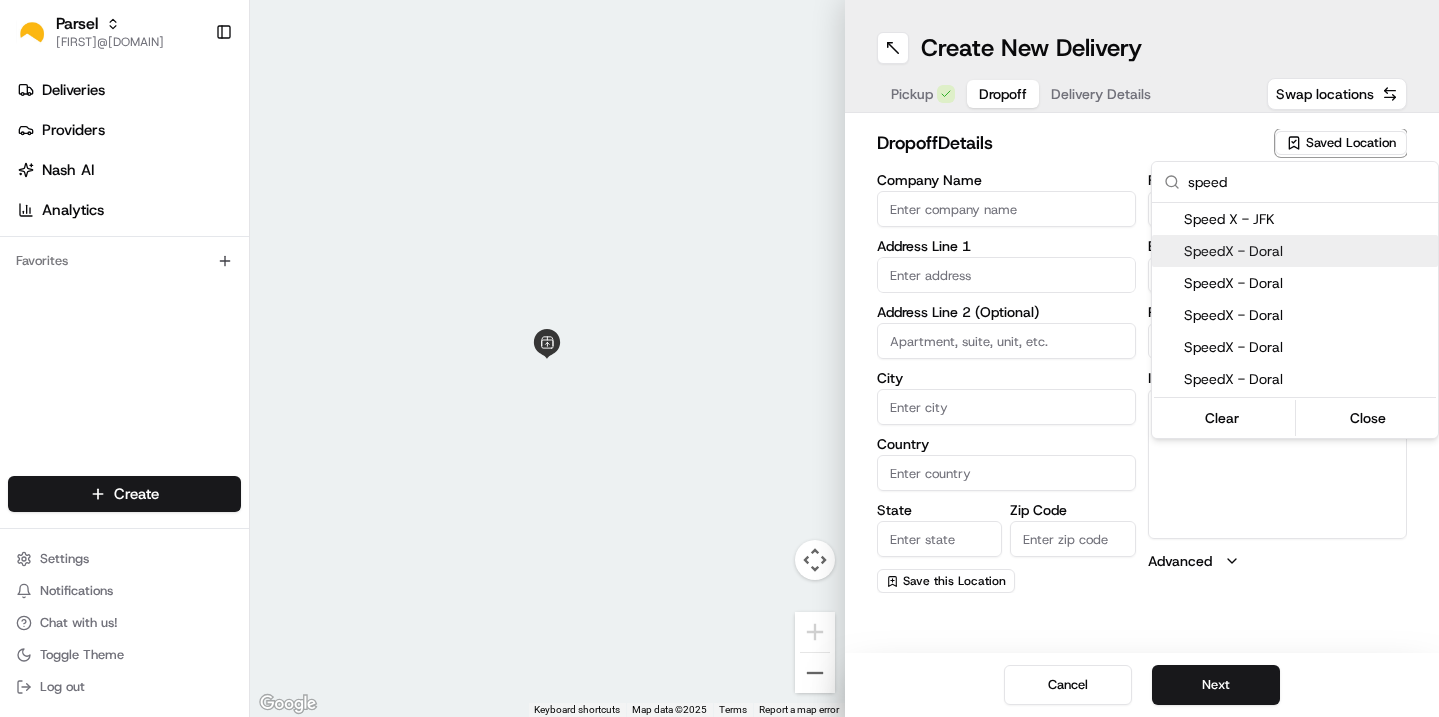 type on "speed" 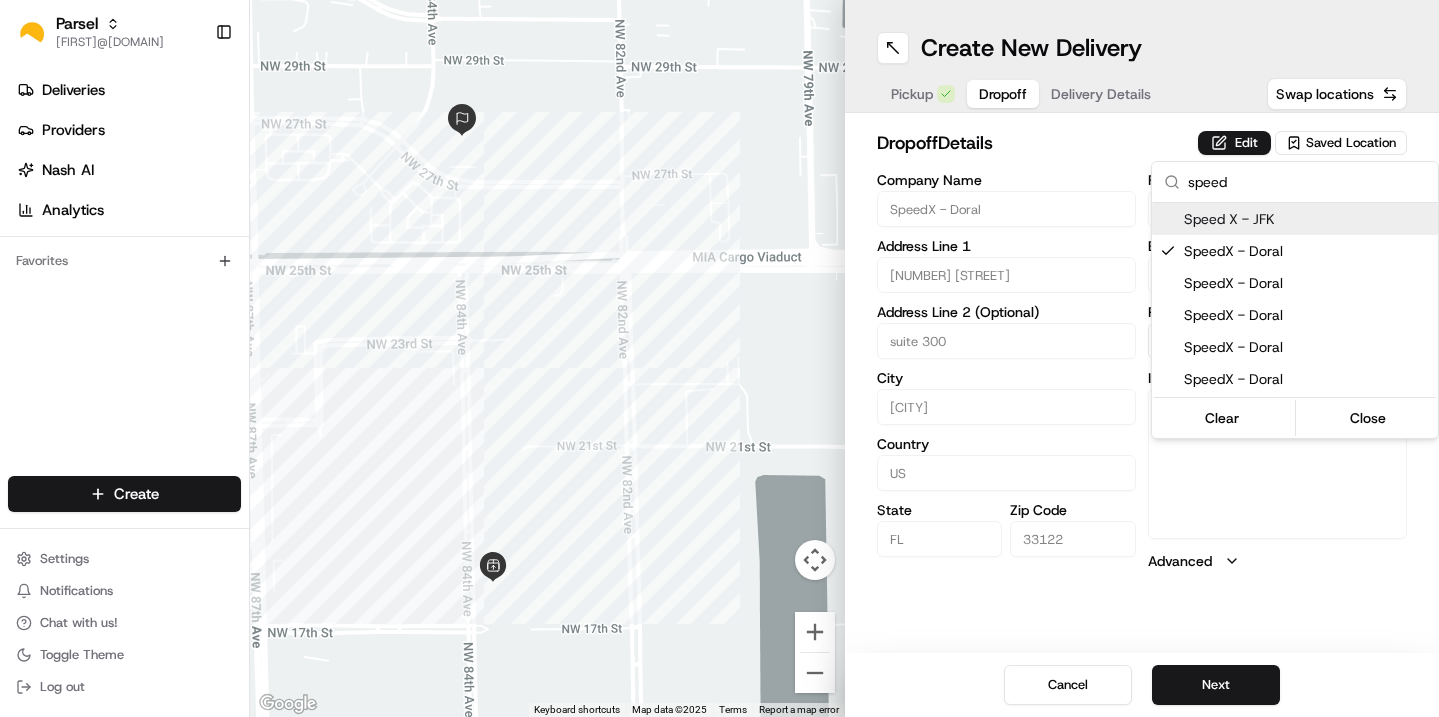 click on "Parsel [FIRST]@[DOMAIN] Toggle Sidebar Deliveries Providers Nash AI Analytics Favorites Main Menu Members & Organization Organization Users Roles Preferences Customization Tracking Orchestration Automations Dispatch Strategy Locations Pickup Locations Dropoff Locations Billing Billing Refund Requests Integrations Notification Triggers Webhooks API Keys Request Logs Create Settings Notifications Chat with us! Toggle Theme Log out ← Move left → Move right ↑ Move up ↓ Move down + Zoom in - Zoom out Home Jump left by 75% End Jump right by 75% Page Up Jump up by 75% Page Down Jump down by 75% Keyboard shortcuts Map Data Map data ©2025 Map data ©2025 100 m Click to toggle between metric and imperial units Terms Report a map error Create New Delivery Pickup Dropoff Delivery Details Swap locations dropoff Details Edit Saved Location Company Name SpeedX - Doral Address Line 1 [NUMBER] [STREET] Address Line 2 (Optional) suite 300 City [CITY] Country US State [STATE] Zip Code US" at bounding box center (719, 358) 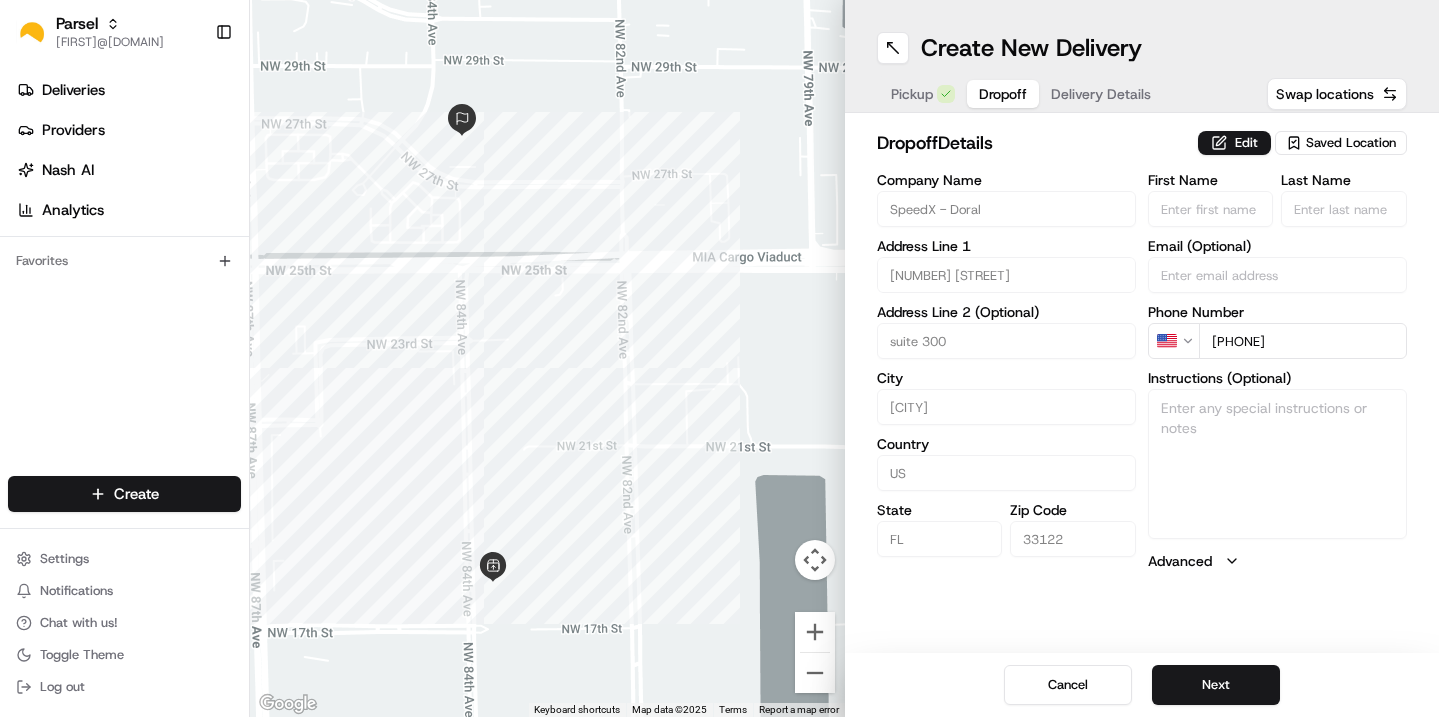 click on "Delivery Details" at bounding box center [1101, 94] 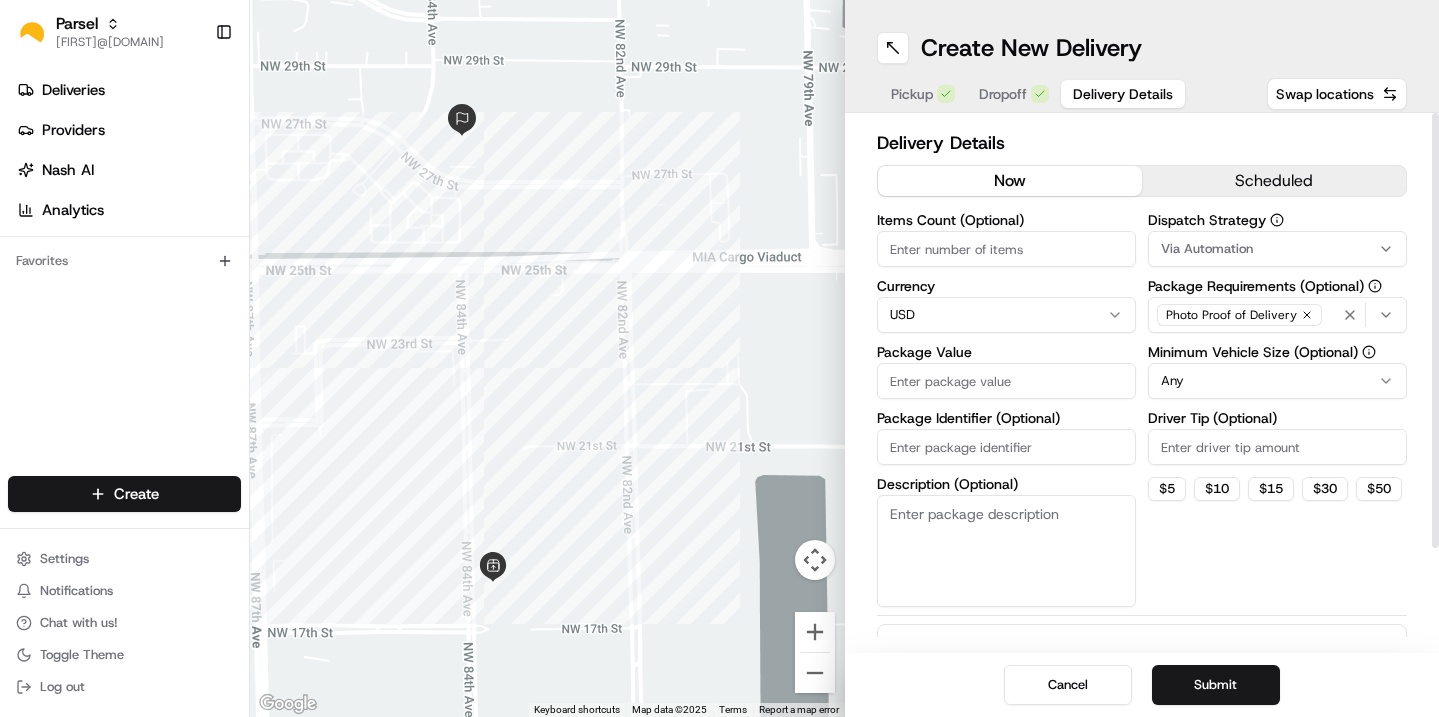 click on "Items Count (Optional)" at bounding box center (1006, 249) 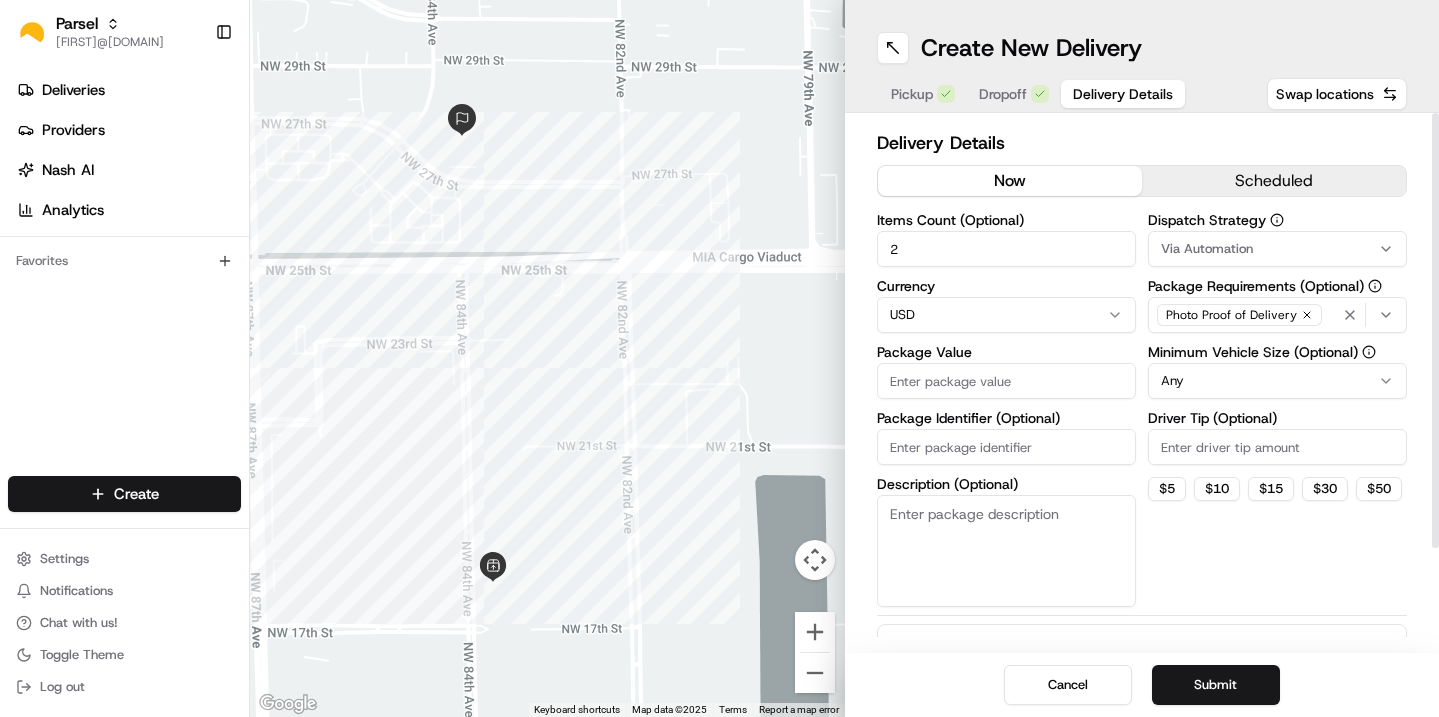 type on "2" 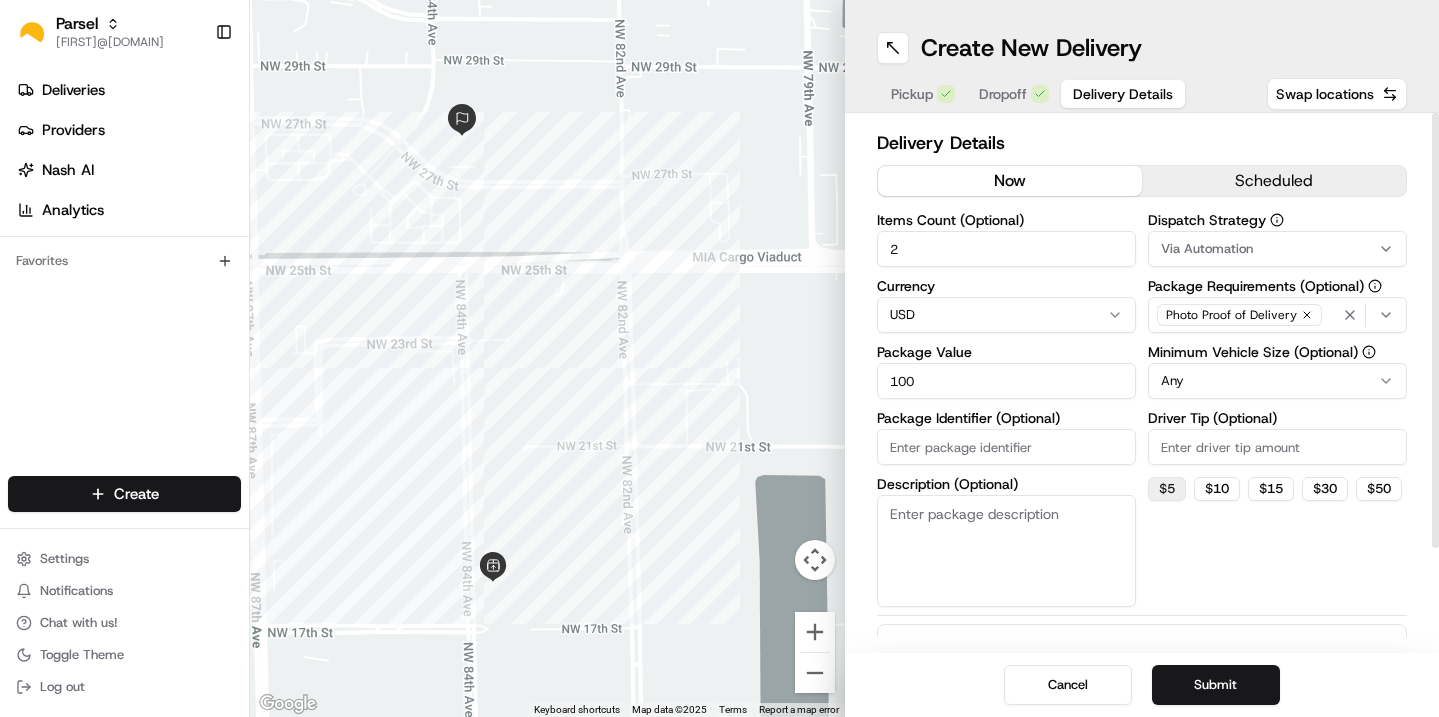 type on "100" 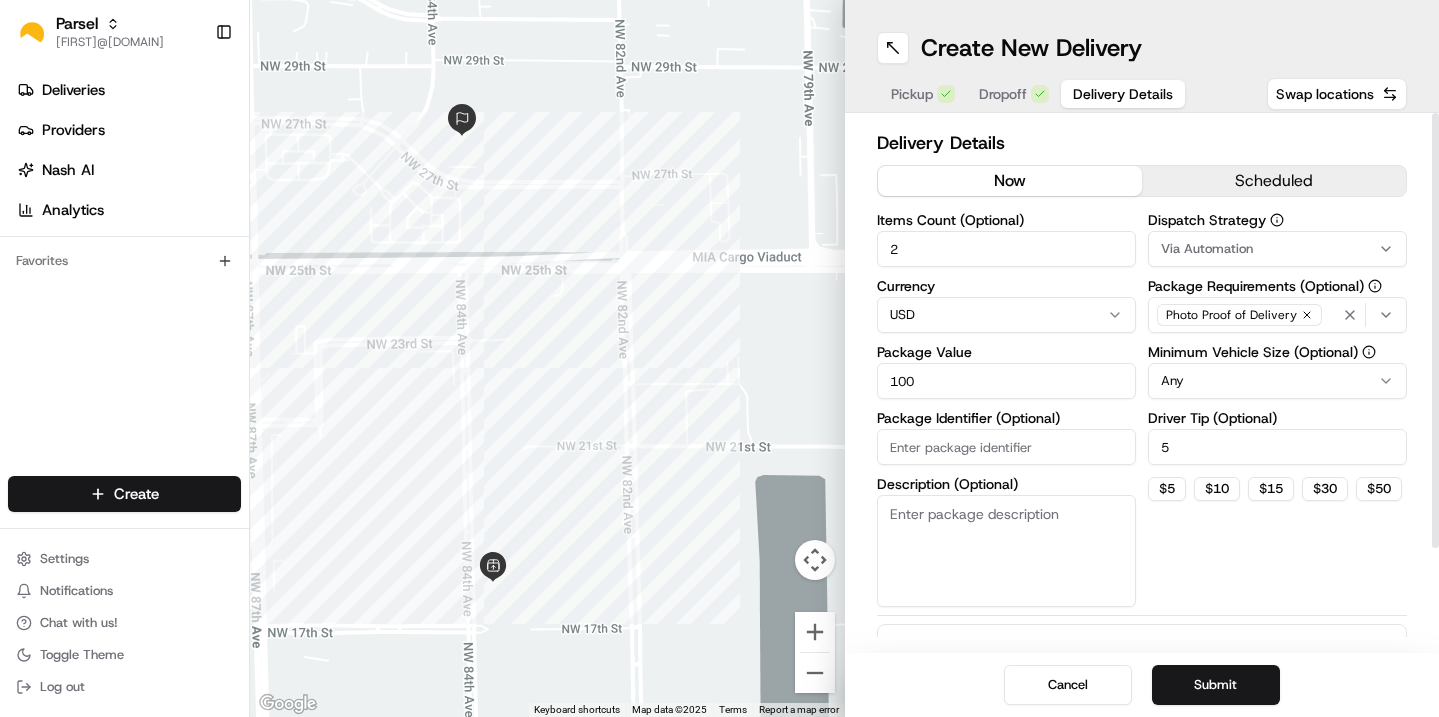 click on "Dropoff" at bounding box center [1003, 94] 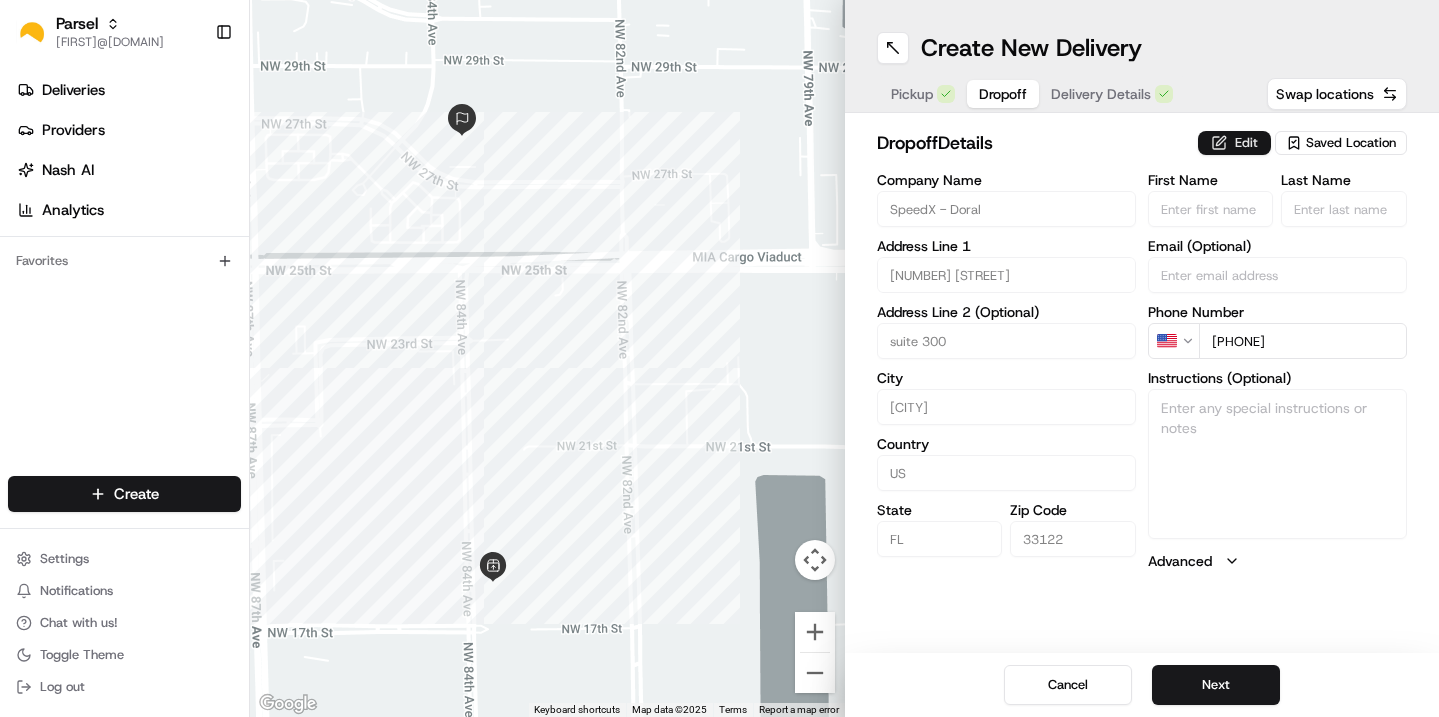 click on "Edit" at bounding box center [1234, 143] 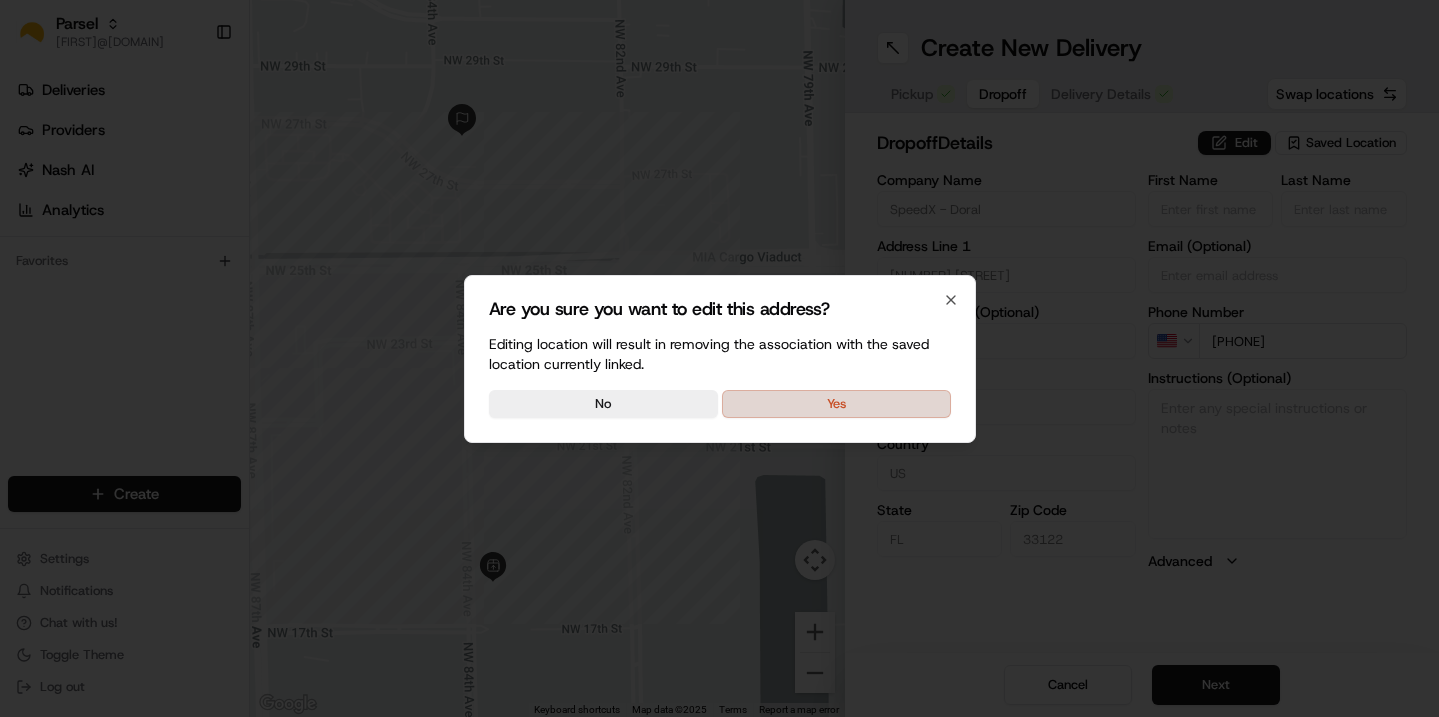 click on "Yes" at bounding box center [836, 404] 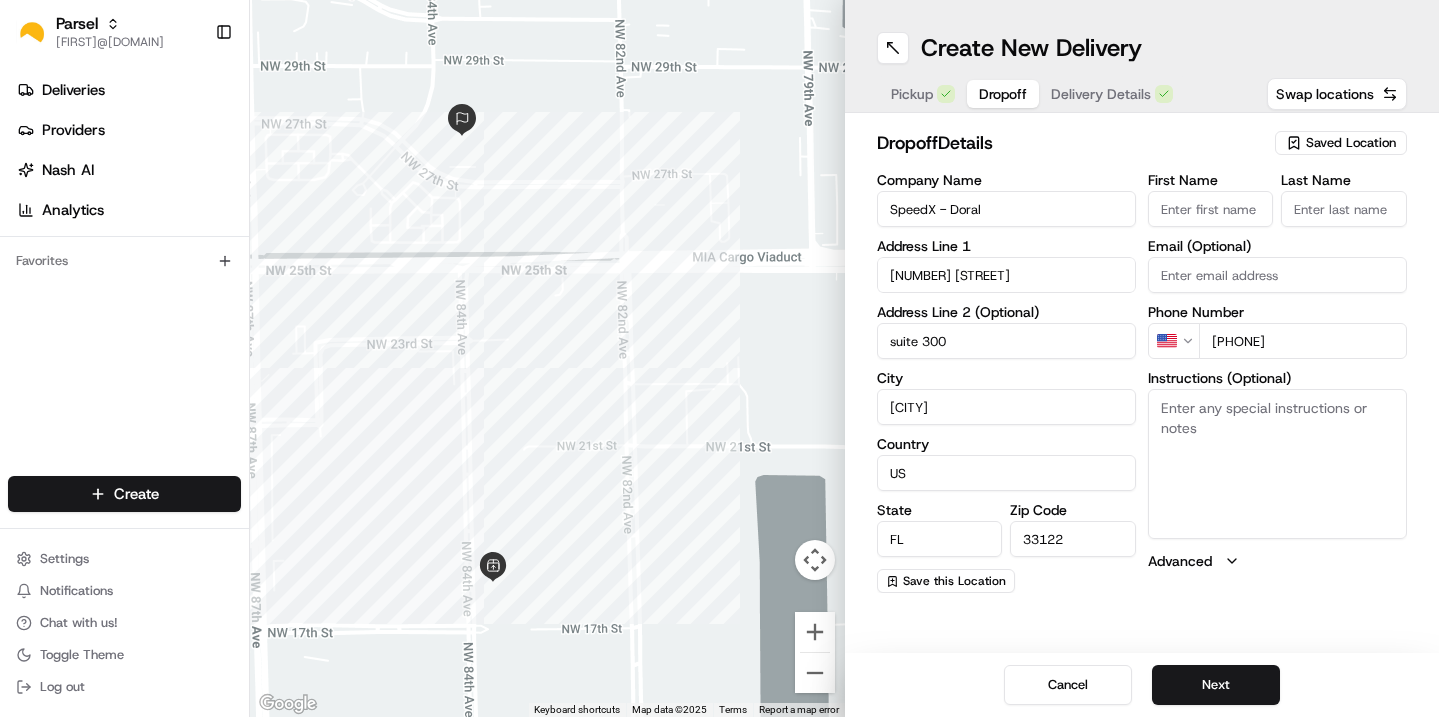 click on "Instructions (Optional)" at bounding box center (1277, 464) 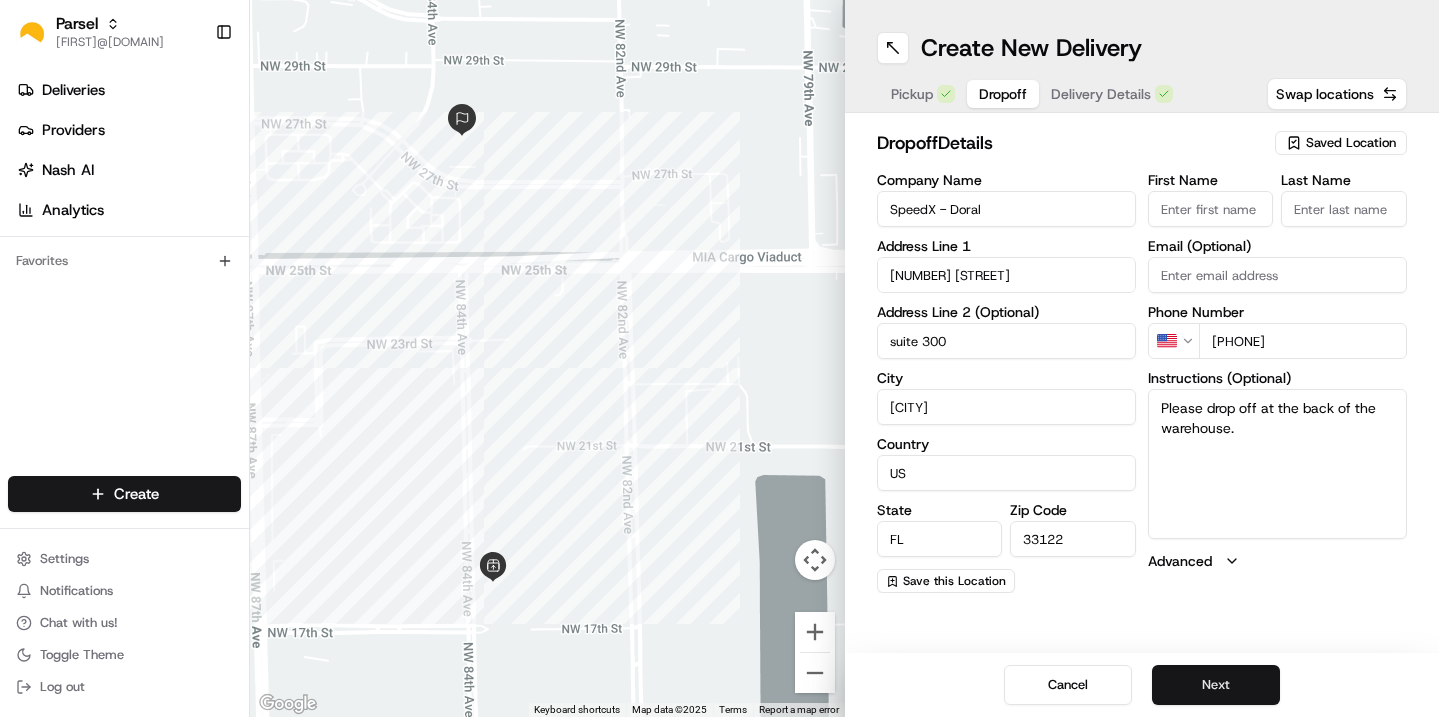 type on "Please drop off at the back of the warehouse." 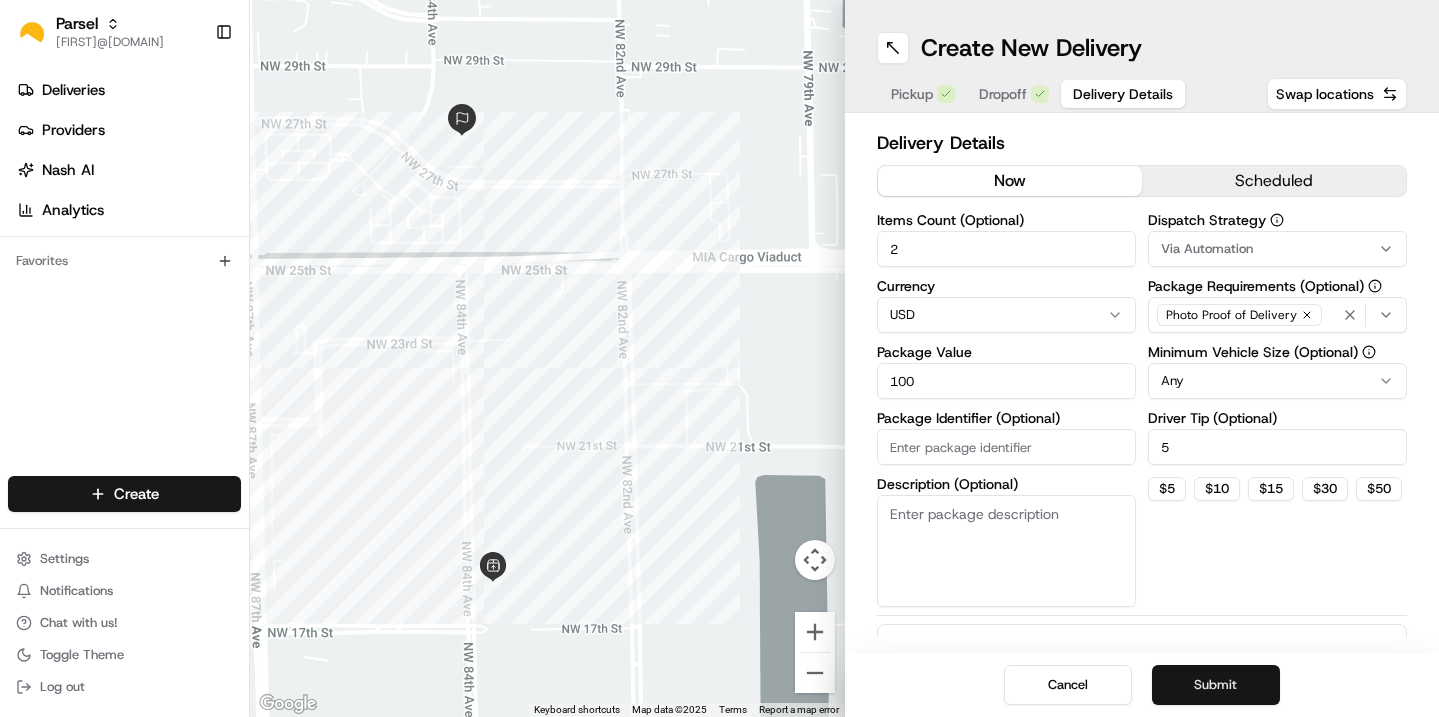 click on "Submit" at bounding box center [1216, 685] 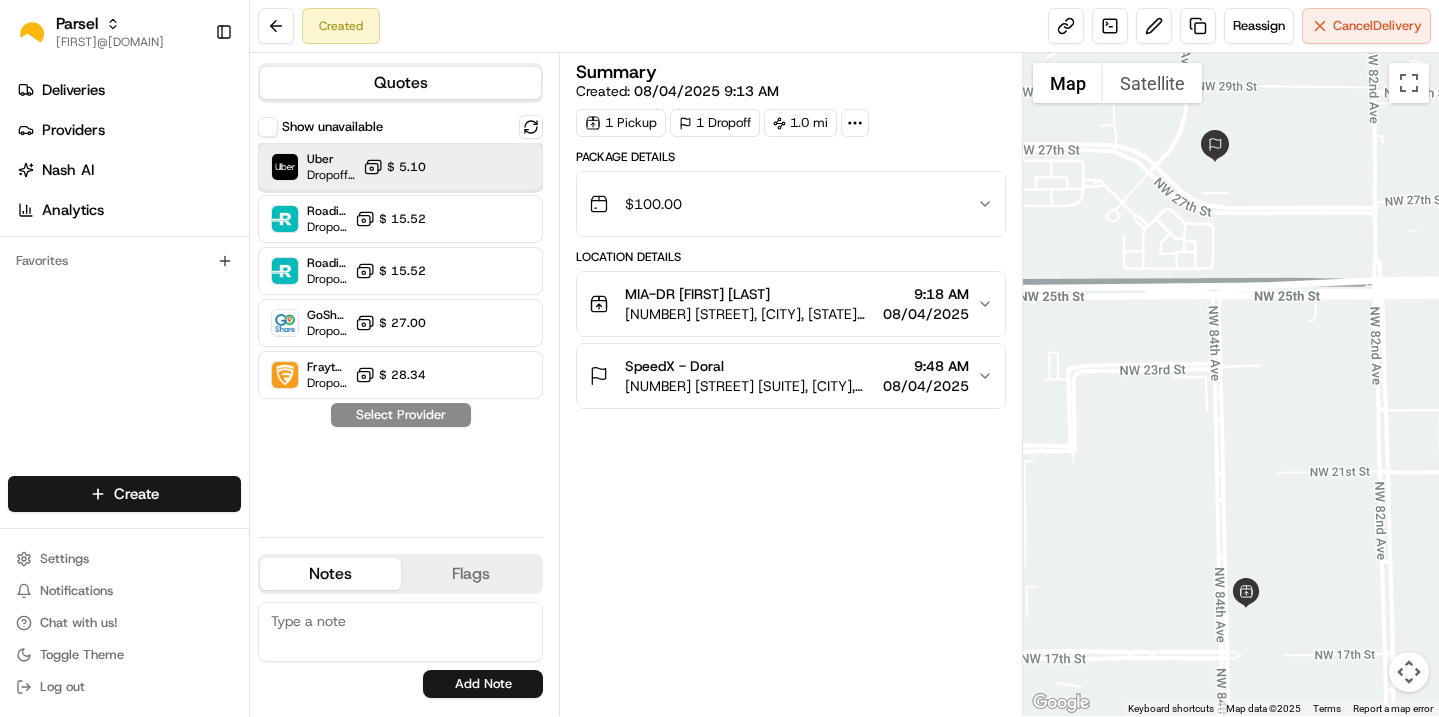 click at bounding box center (482, 167) 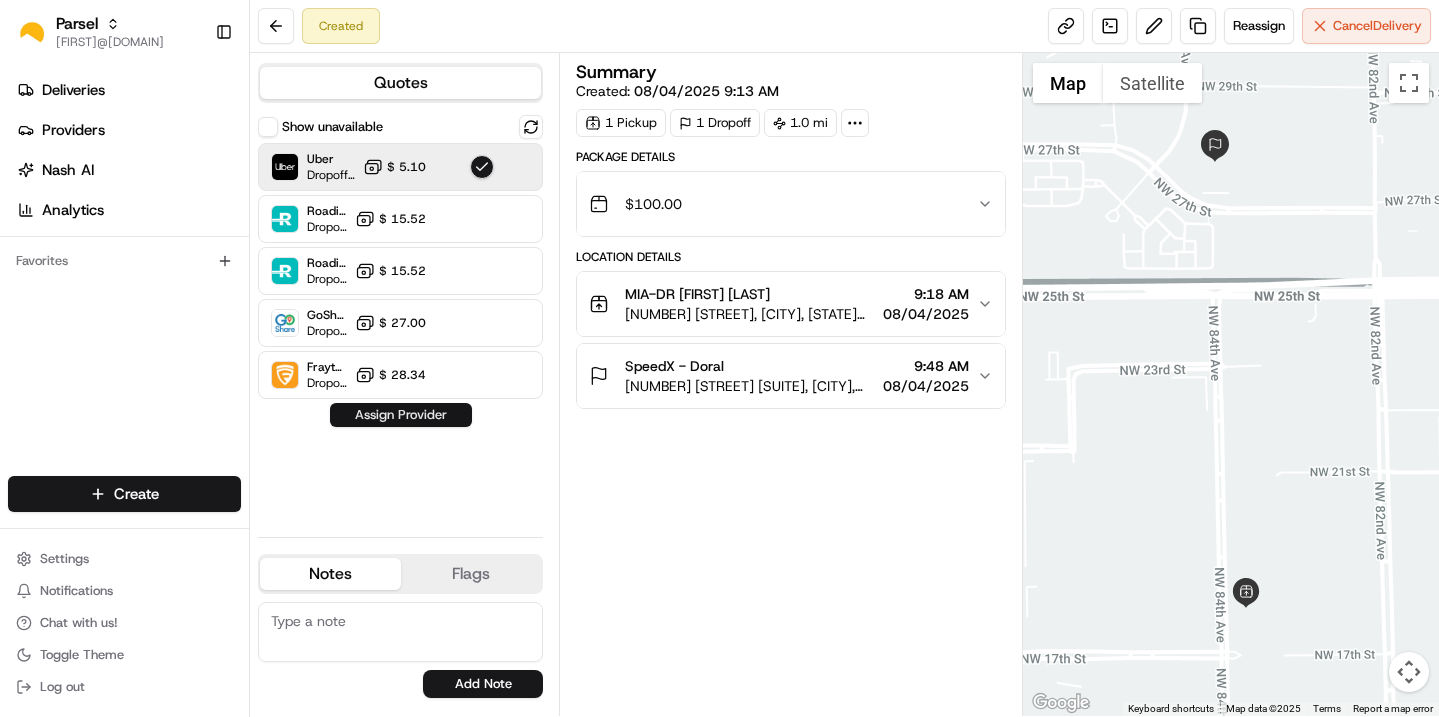 click on "Assign Provider" at bounding box center (401, 415) 